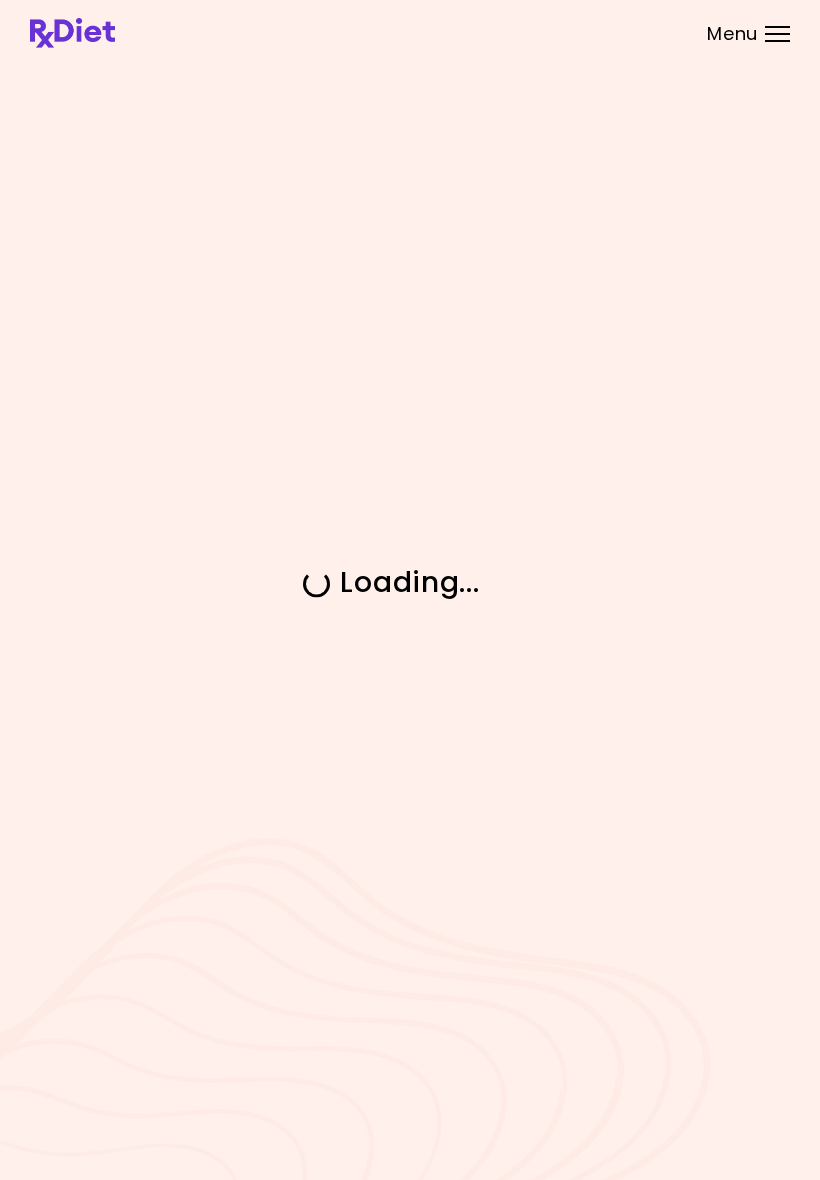 scroll, scrollTop: 0, scrollLeft: 0, axis: both 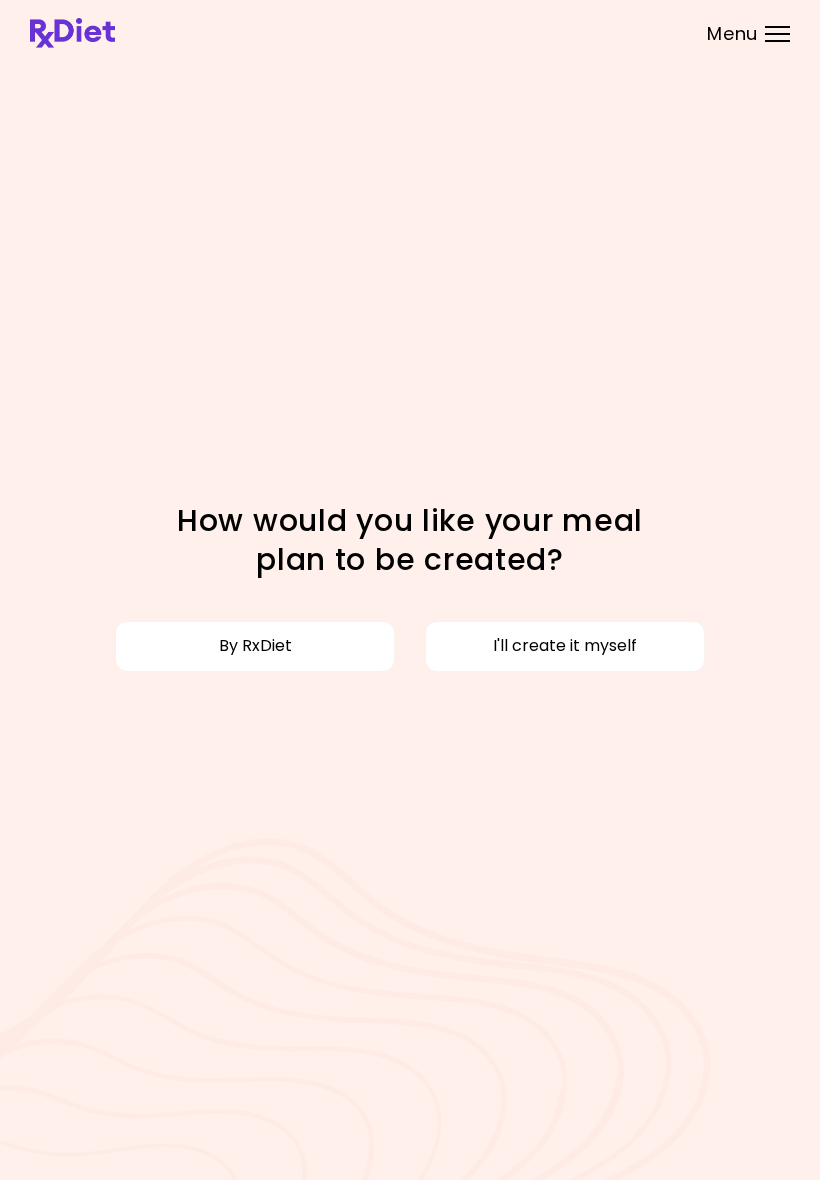 click on "By RxDiet" at bounding box center [255, 646] 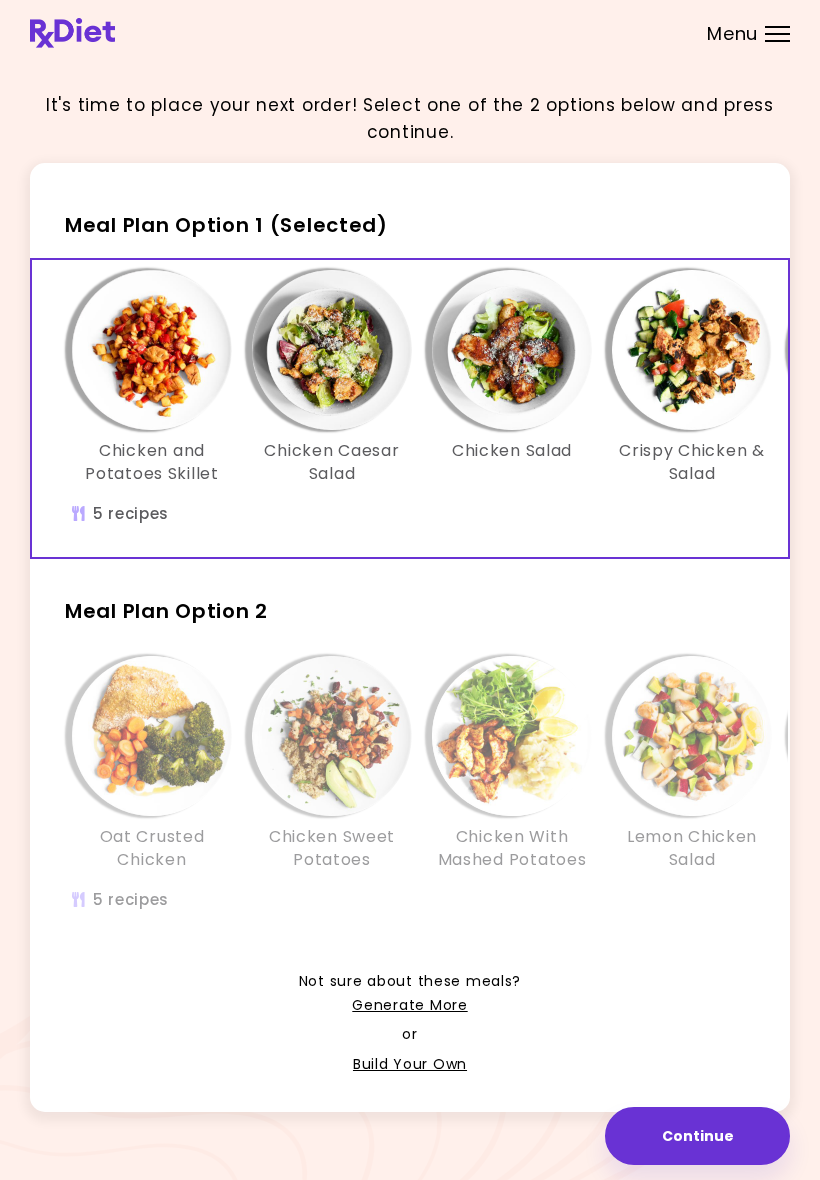 click on "Menu" at bounding box center (777, 34) 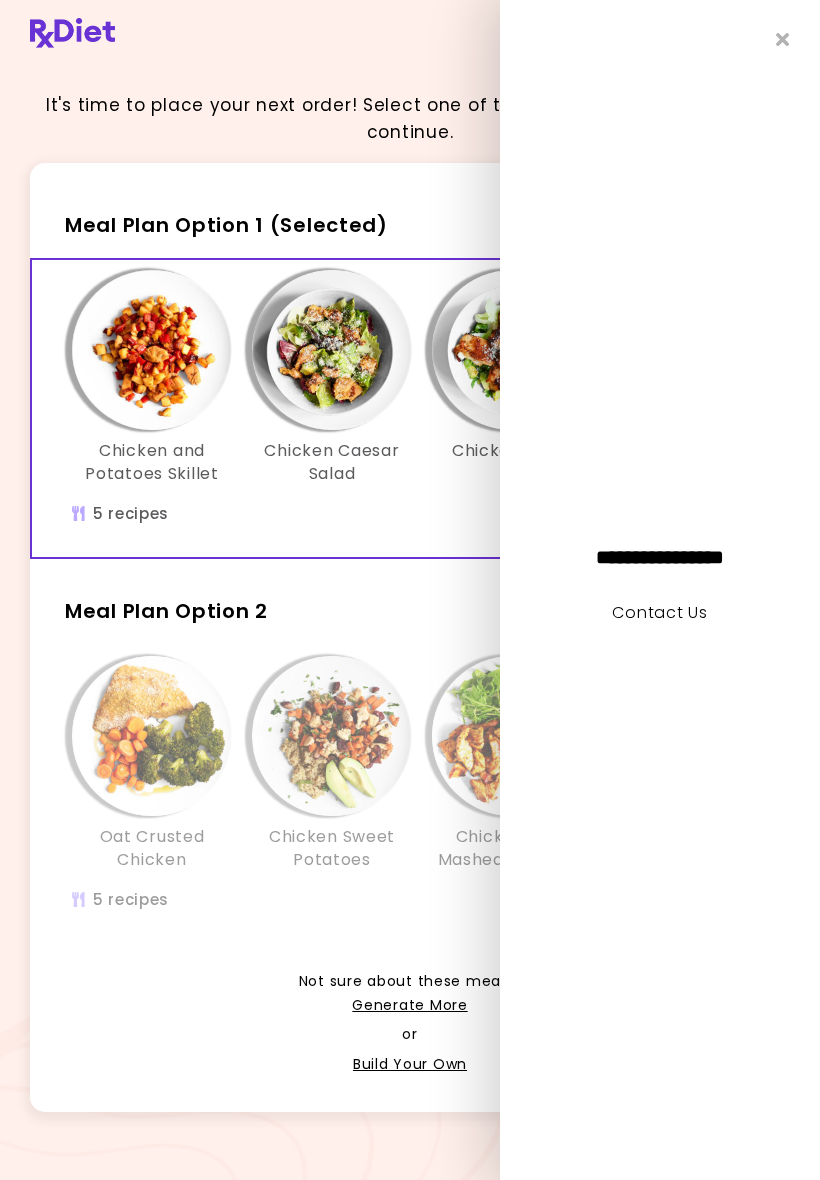 click on "It's time to place your next order! Select one of the 2 options below
and press continue. Meal Plan Option 1 (Selected)   Chicken and Potatoes Skillet   Chicken Caesar Salad   Chicken Salad   Crispy Chicken & Salad   Tuna Chickpea Salad 5 recipes Meal Plan Option 2   Oat Crusted Chicken   Chicken Sweet Potatoes   Chicken With Mashed Potatoes   Lemon Chicken Salad   Tuna Egg Salad 5 recipes Not sure about these meals? Generate More or Build Your Own Continue Continue" at bounding box center [410, 606] 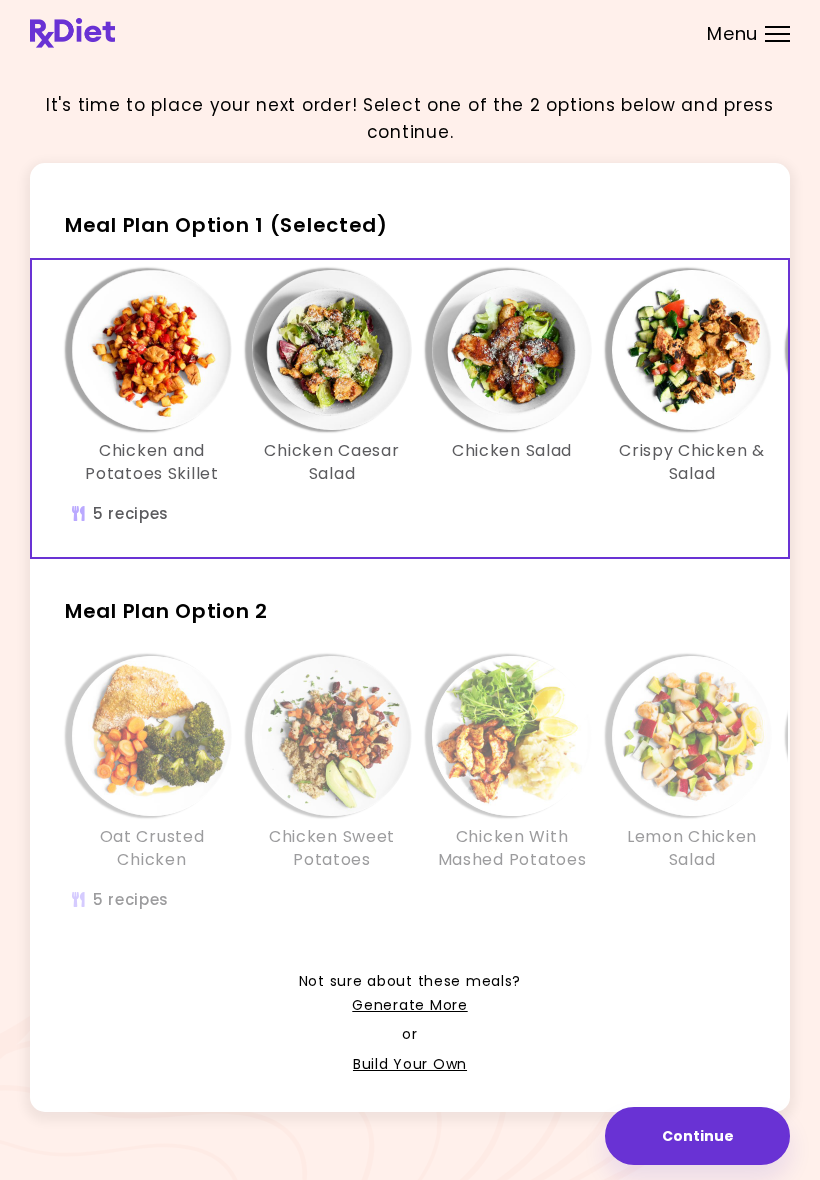 click on "Menu" at bounding box center (777, 34) 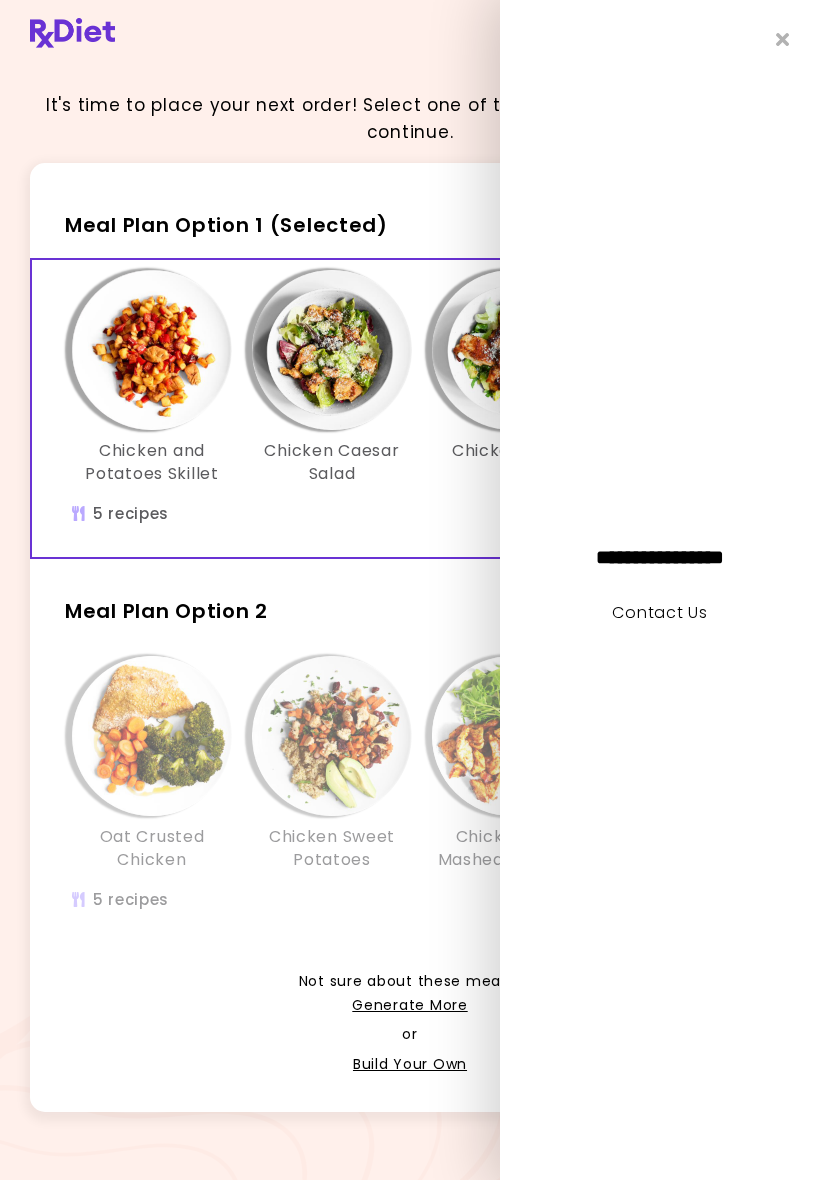 click on "**********" at bounding box center [660, 557] 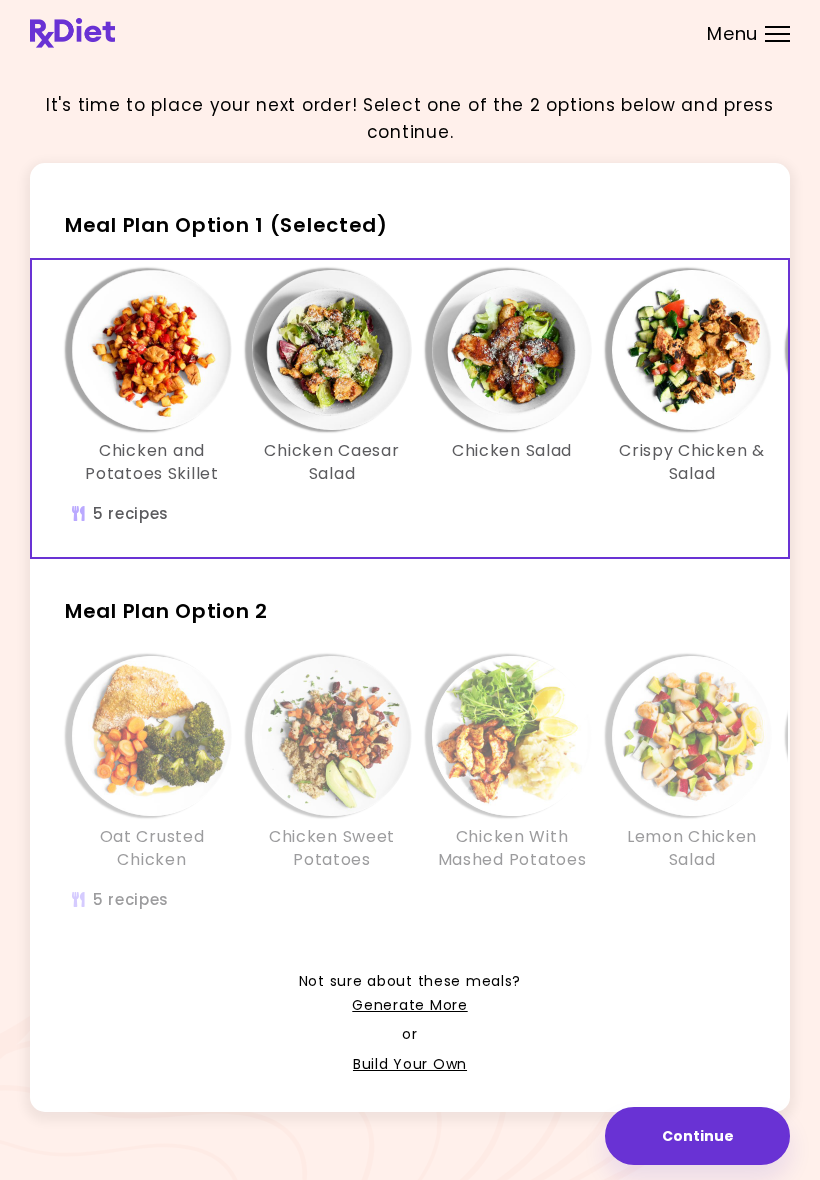 click on "It's time to place your next order! Select one of the 2 options below
and press continue." at bounding box center (410, 119) 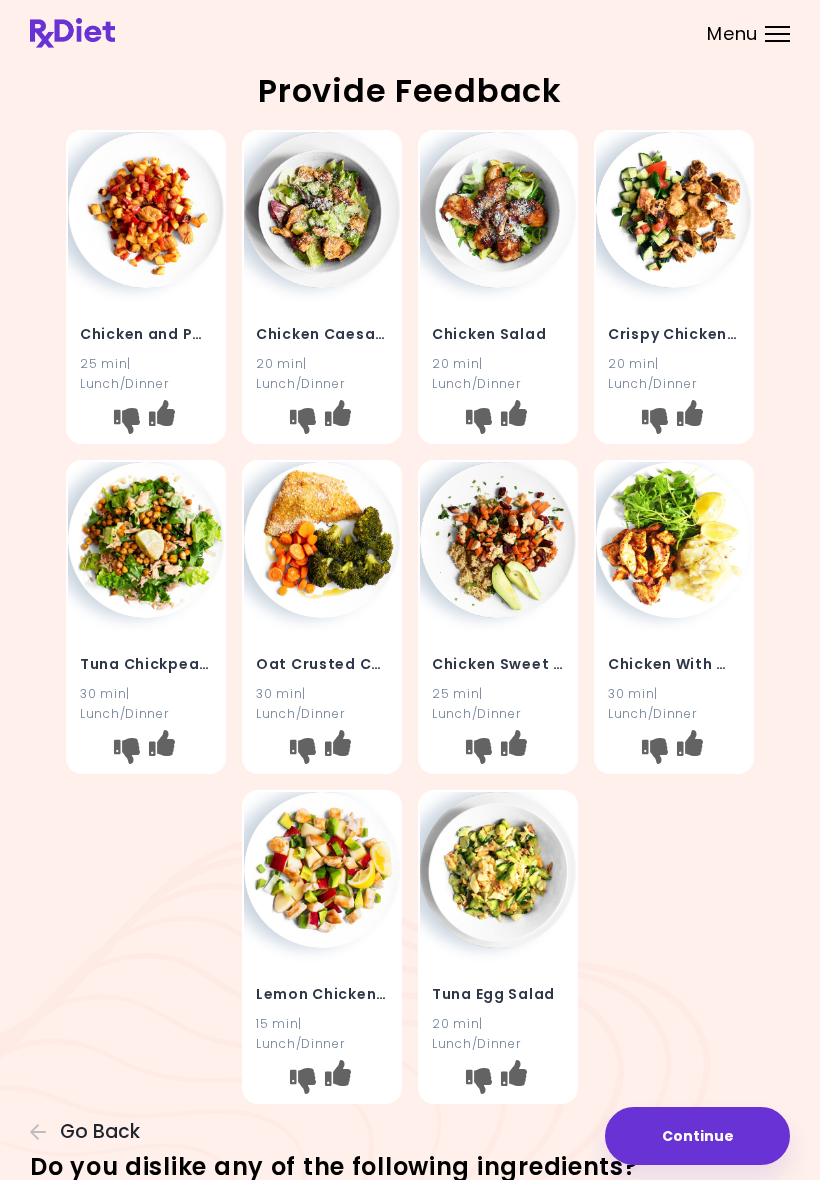 click on "Go Back" at bounding box center [100, 1132] 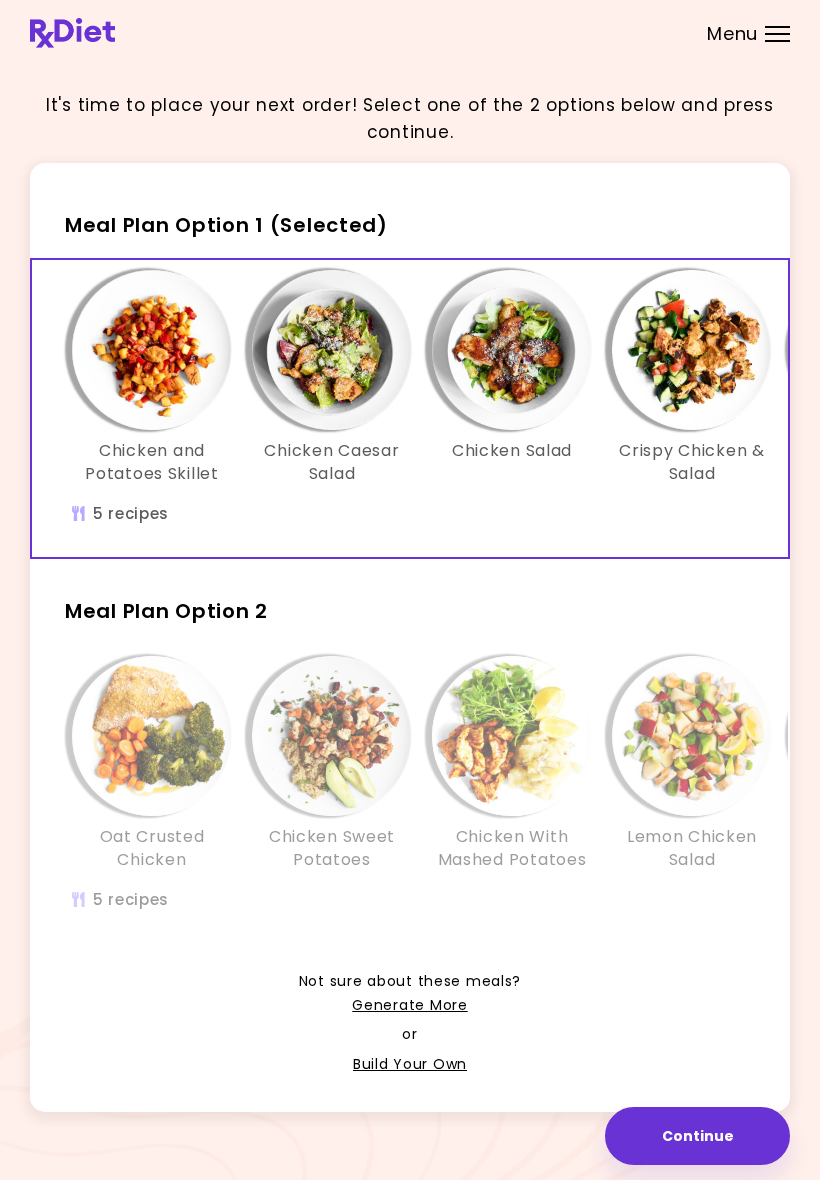scroll, scrollTop: 18, scrollLeft: 0, axis: vertical 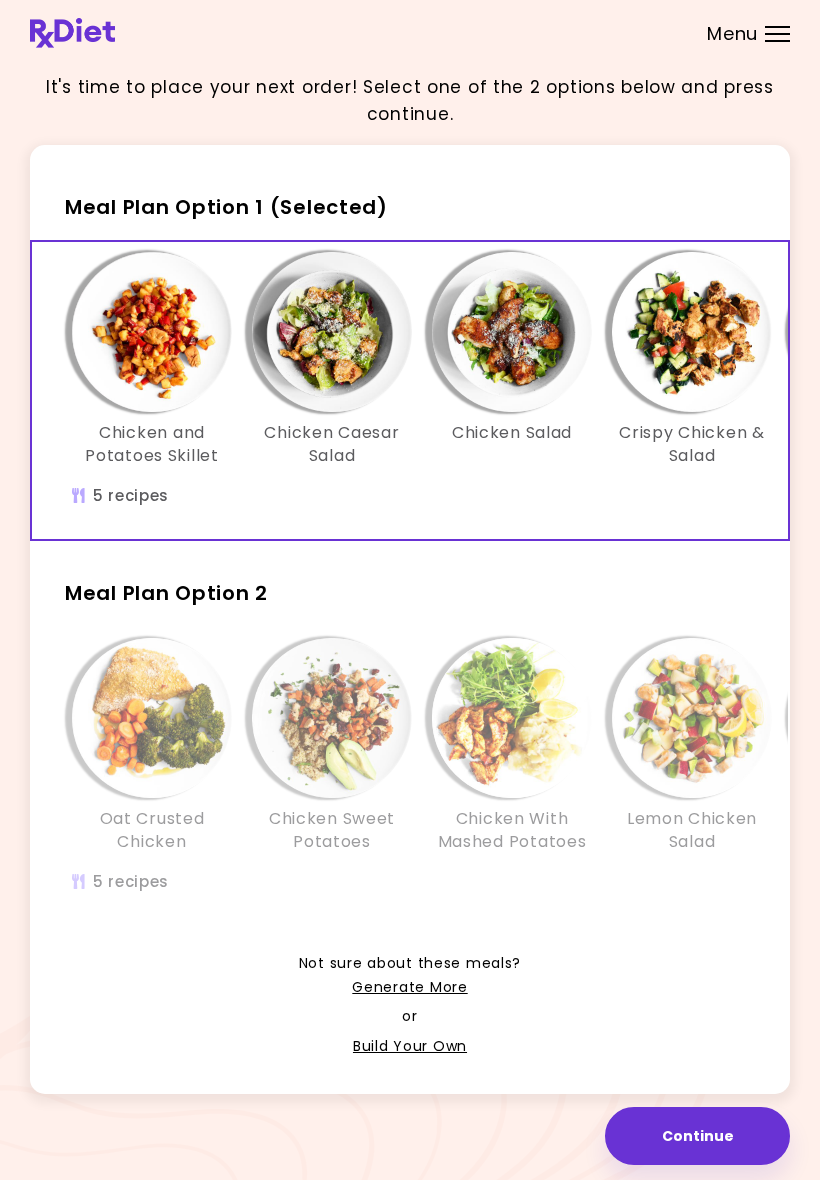 click on "Generate More" at bounding box center [409, 988] 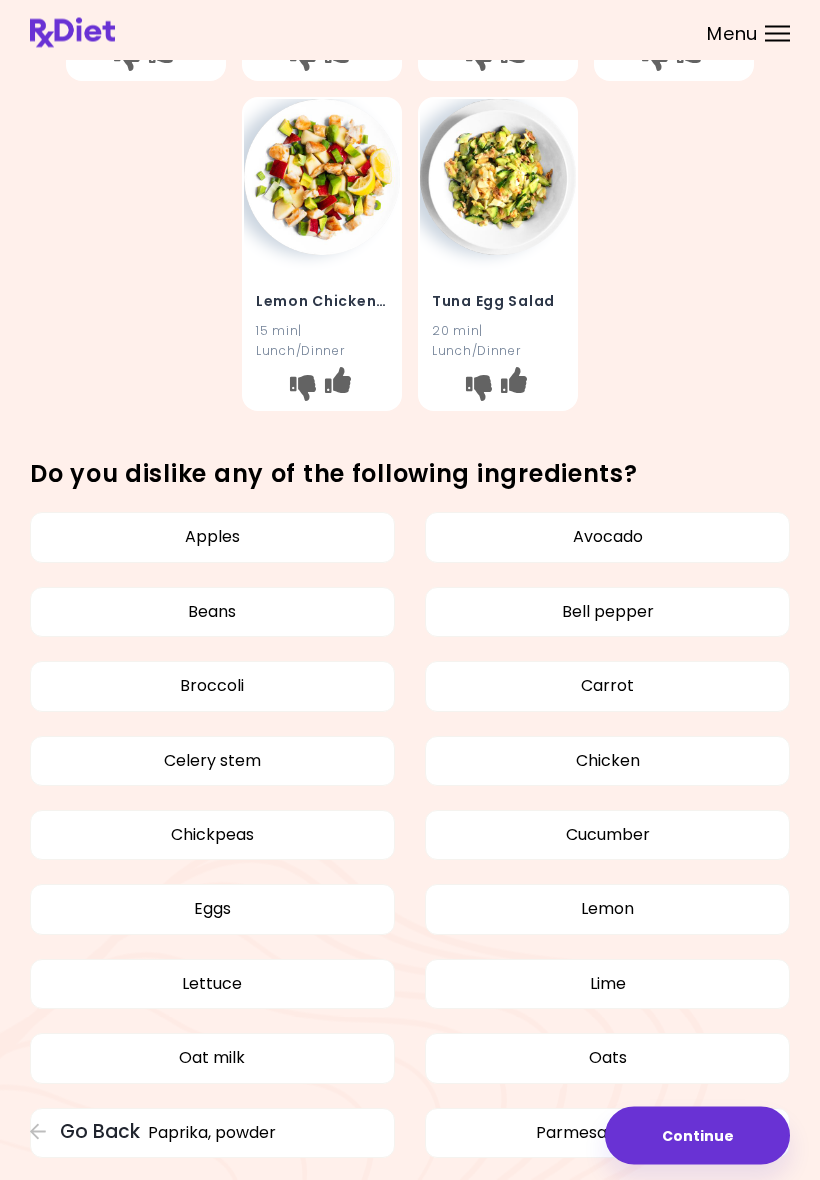scroll, scrollTop: 1063, scrollLeft: 0, axis: vertical 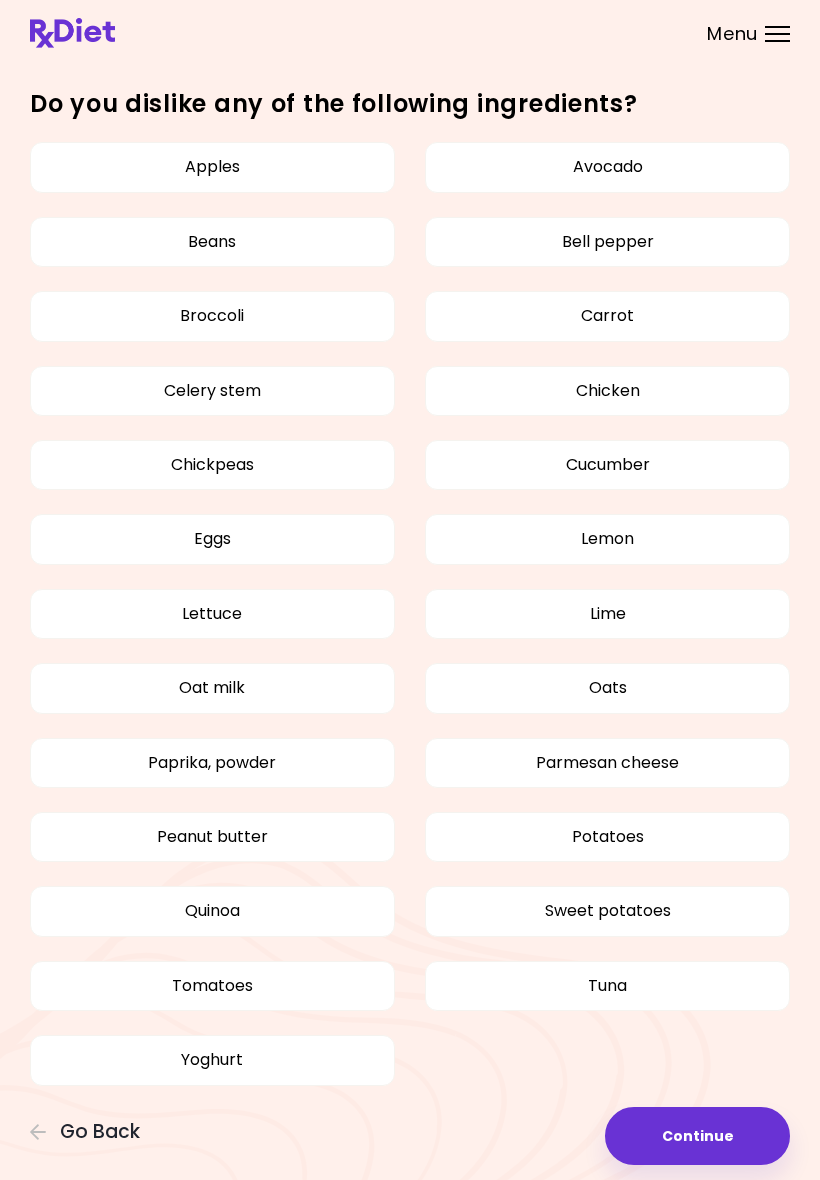 click on "Go Back" at bounding box center (100, 1132) 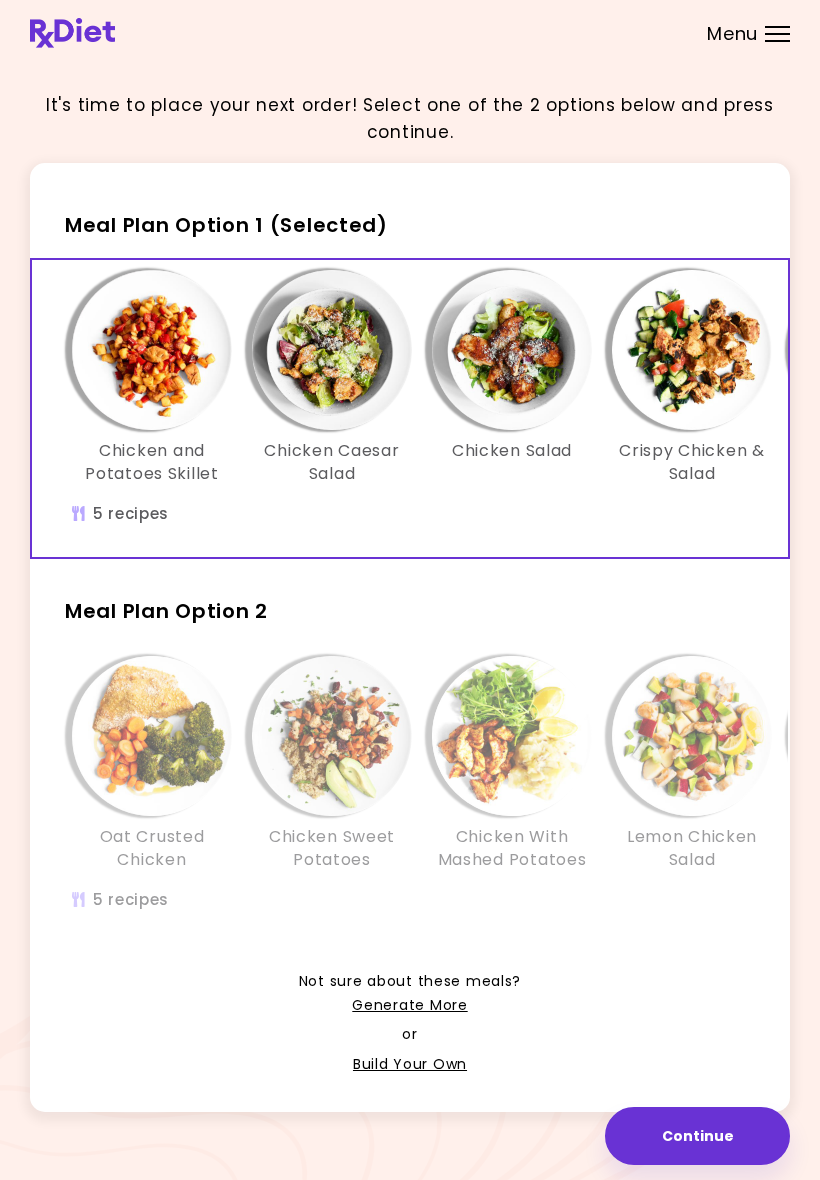 click on "Generate More" at bounding box center (409, 1006) 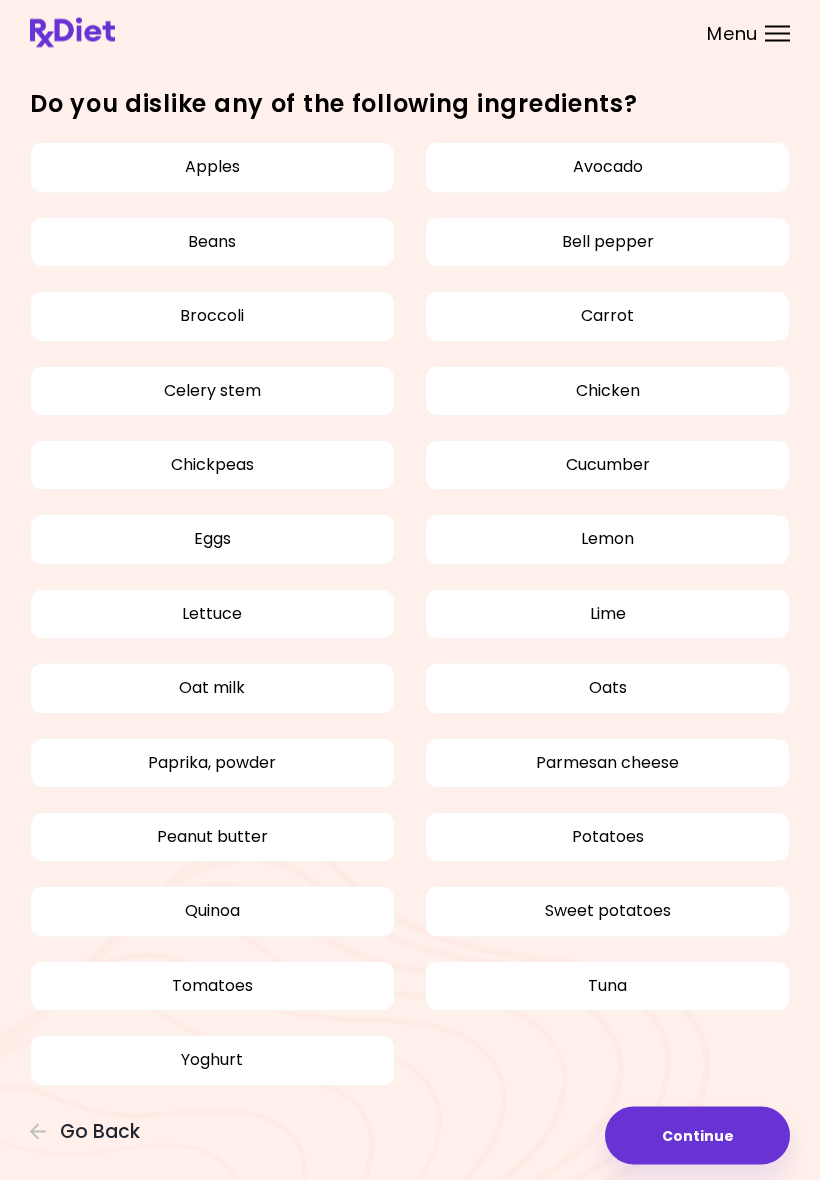 scroll, scrollTop: 1063, scrollLeft: 0, axis: vertical 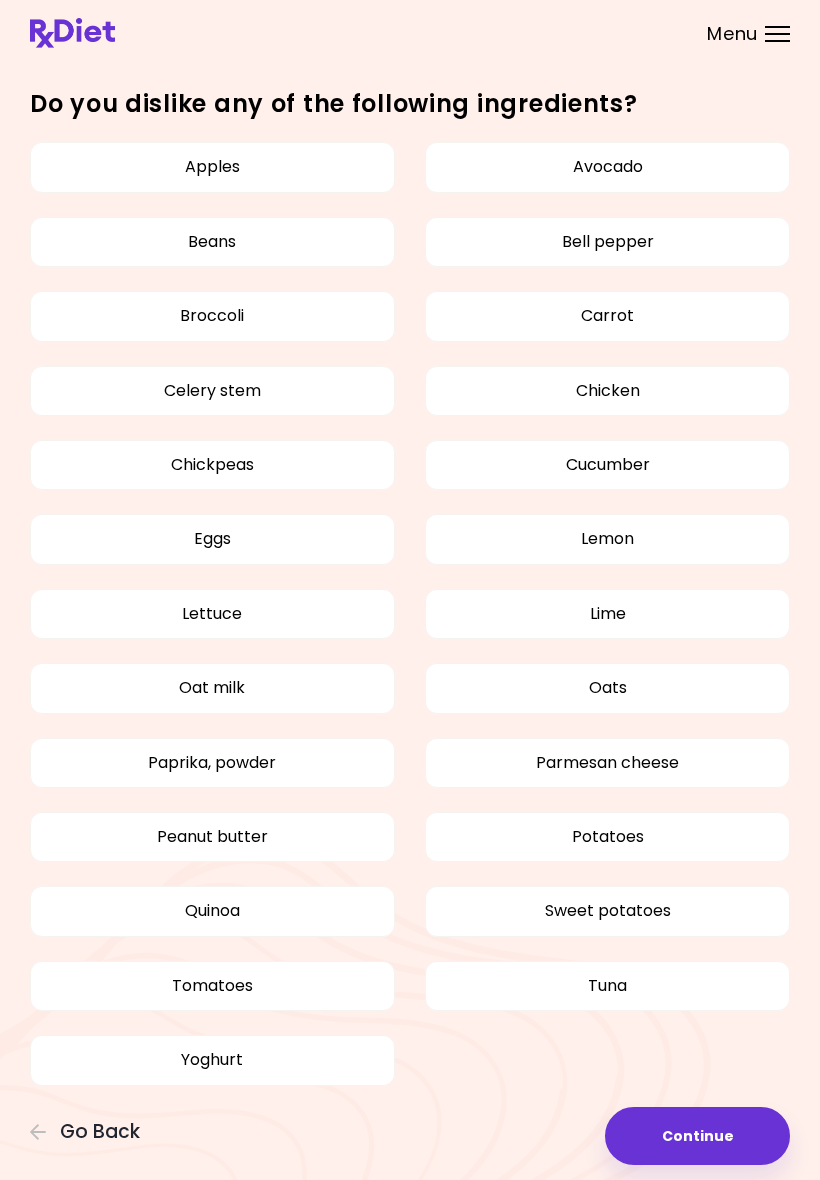 click on "Go Back" at bounding box center (100, 1132) 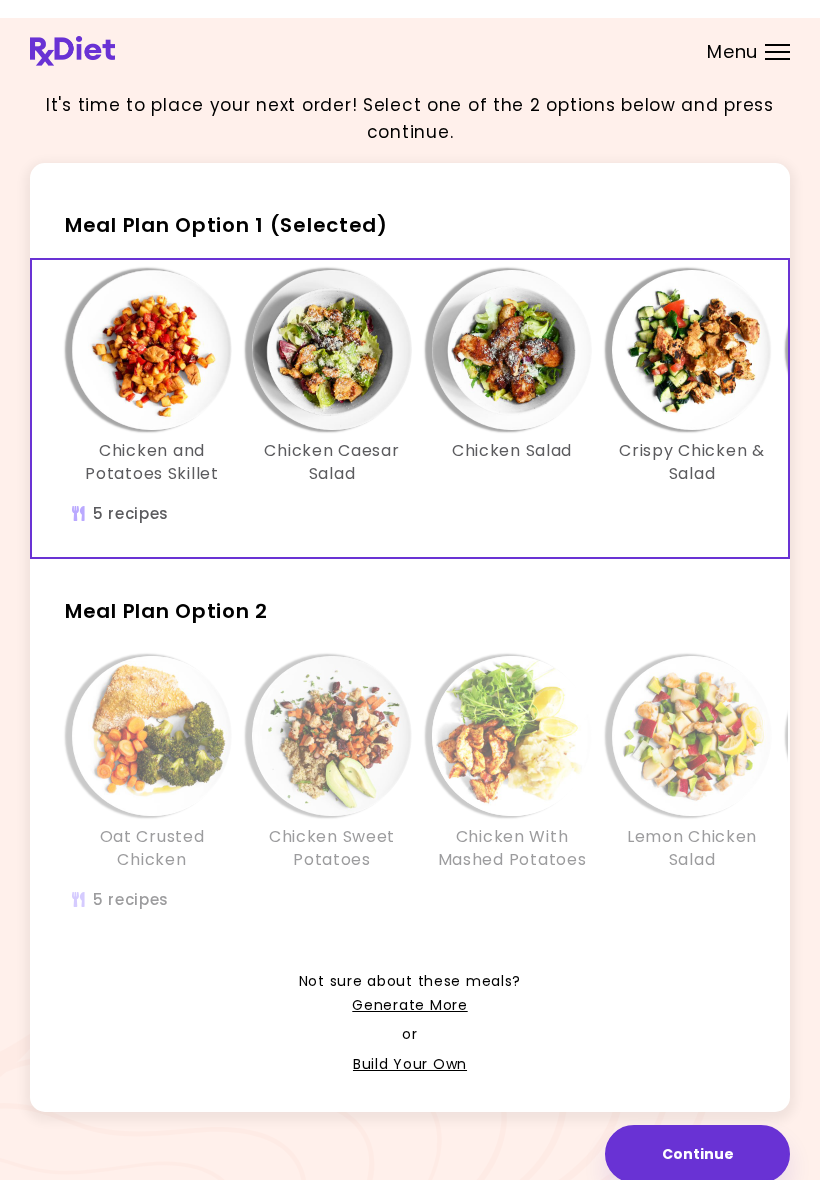 click on "Build Your Own" at bounding box center (410, 1047) 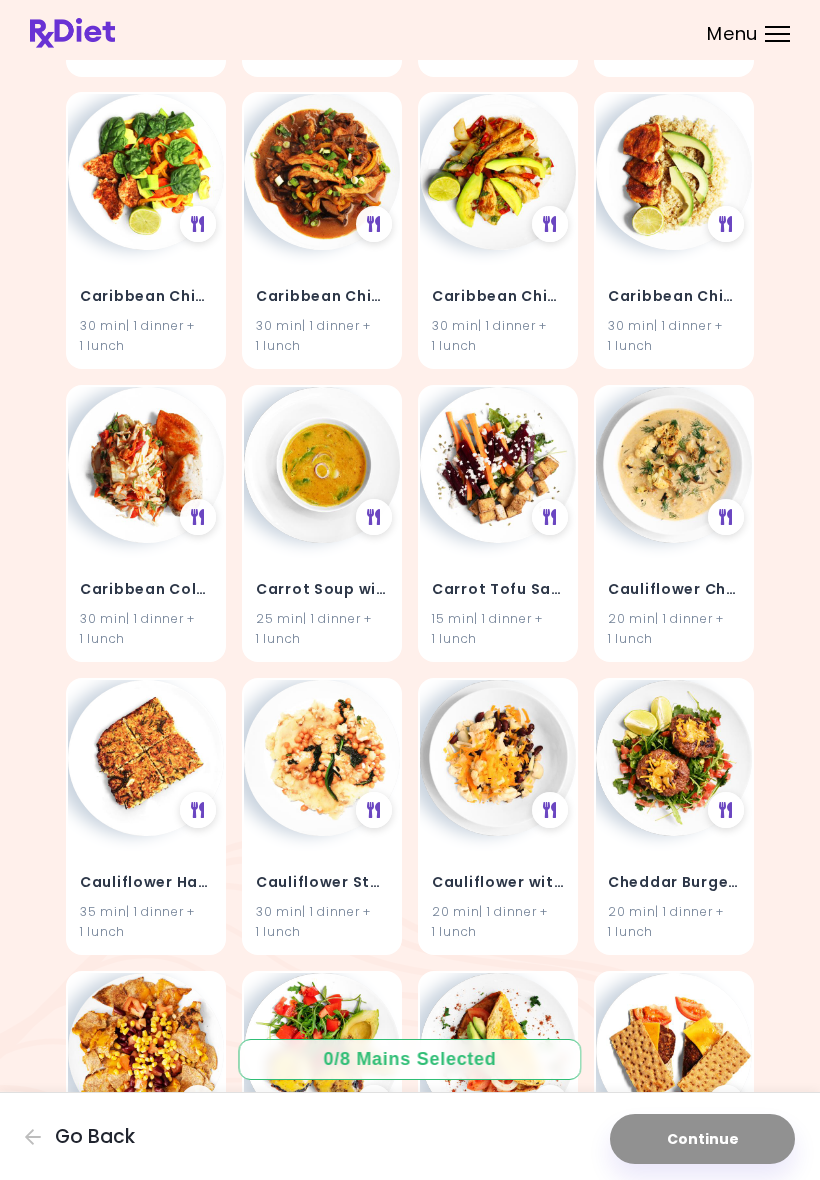 scroll, scrollTop: 5095, scrollLeft: 0, axis: vertical 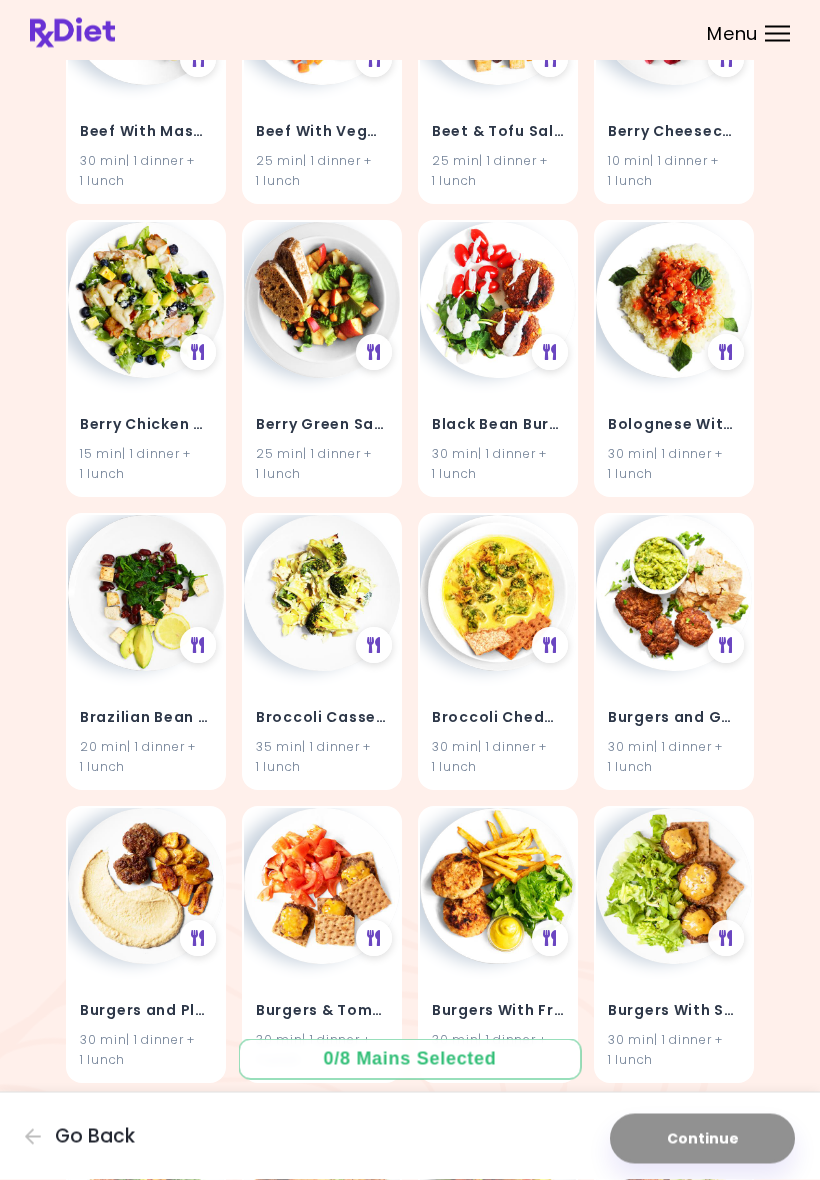 click on "Menu" at bounding box center (732, 34) 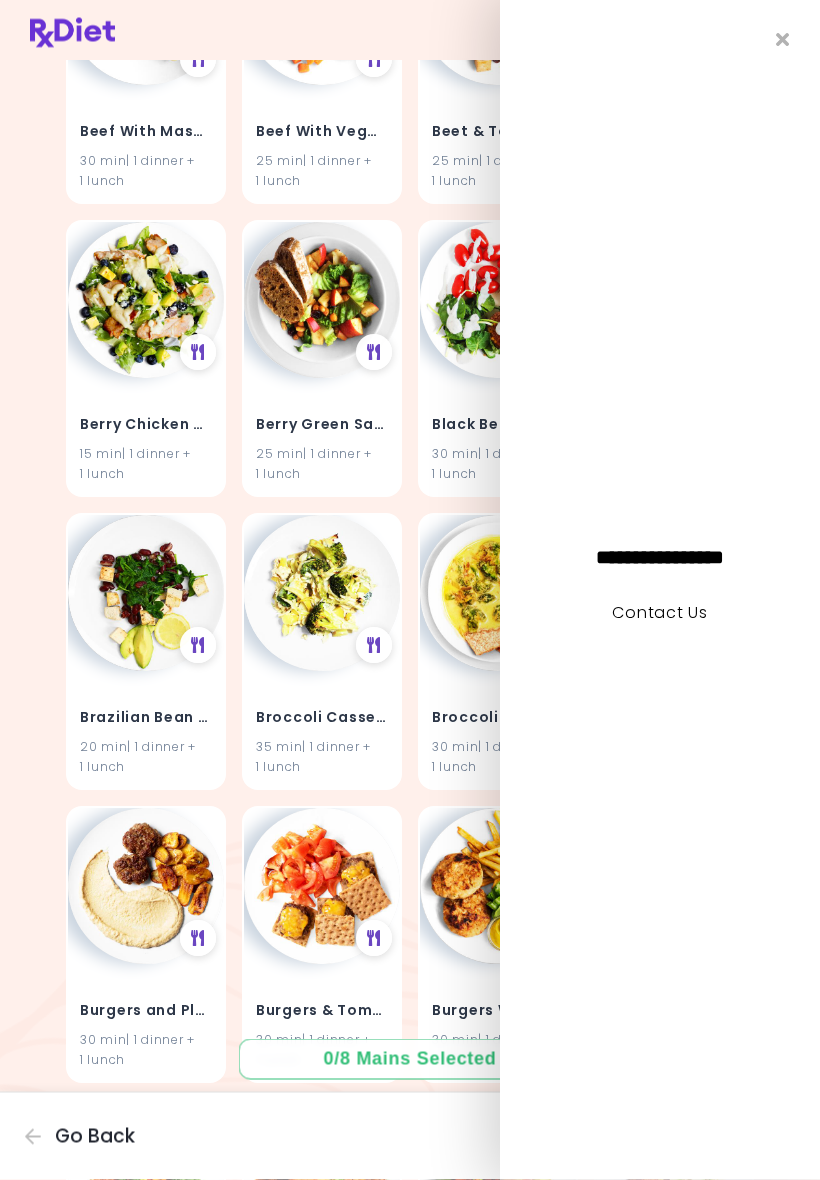 scroll, scrollTop: 4742, scrollLeft: 0, axis: vertical 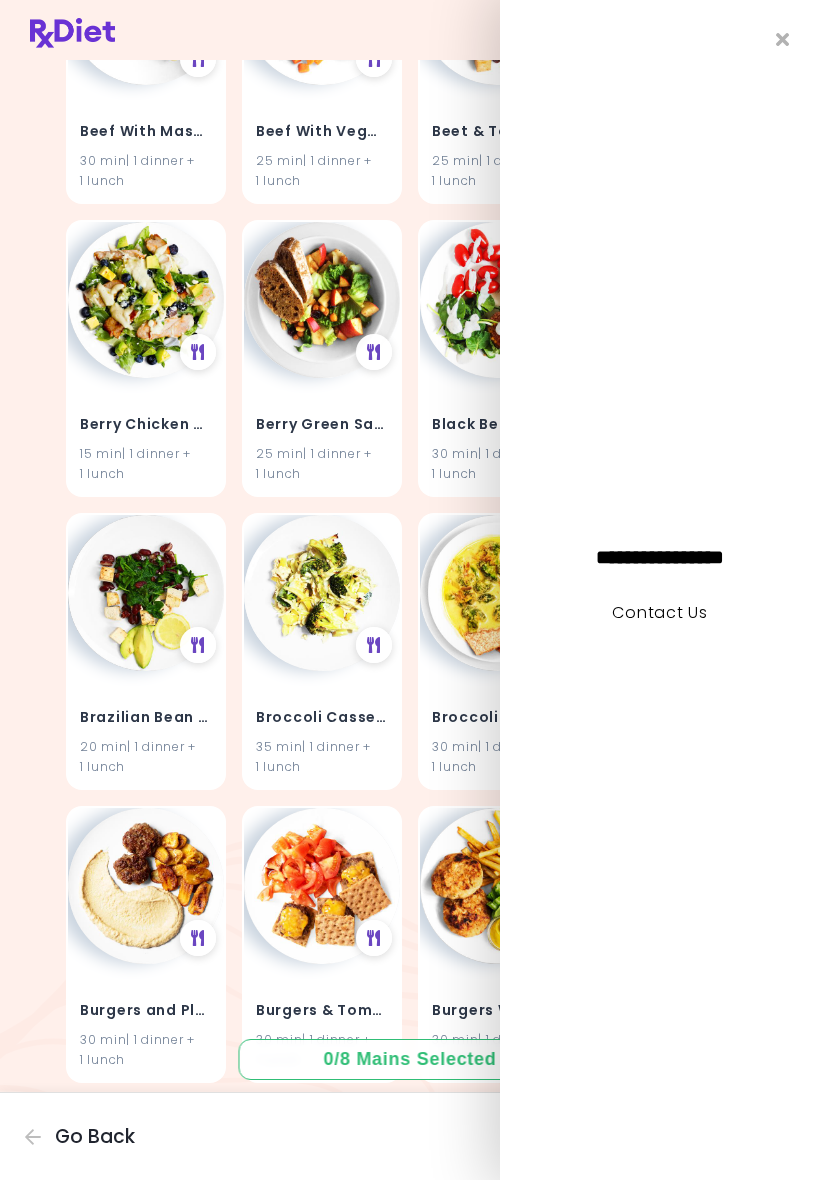 click at bounding box center (783, 39) 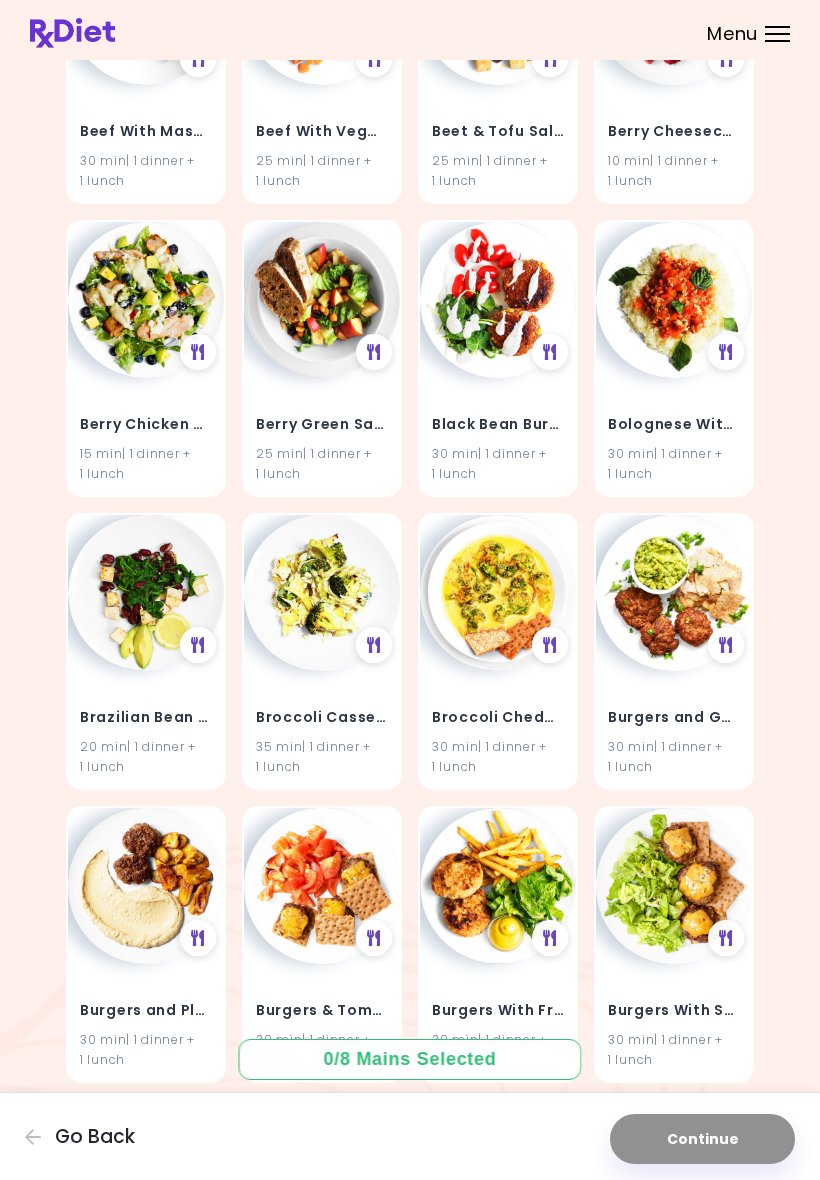 click on "Menu" at bounding box center [777, 34] 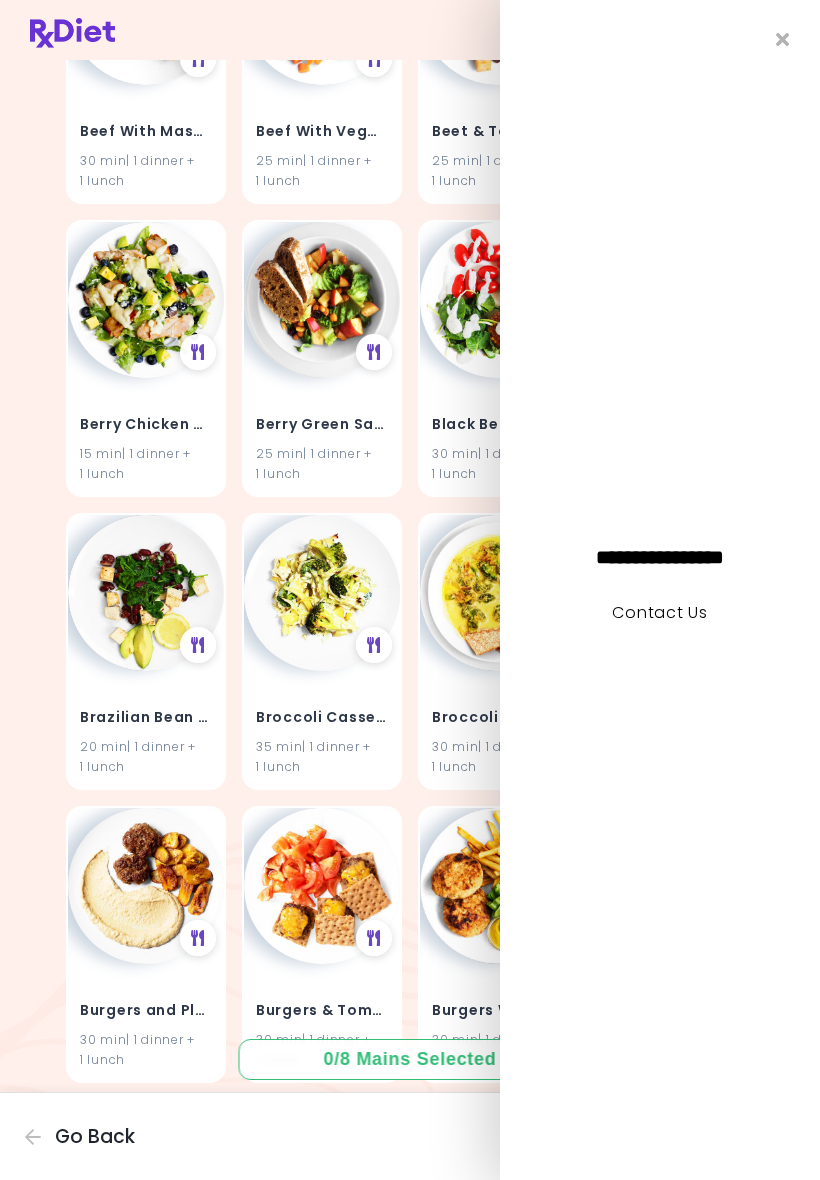 click at bounding box center (783, 39) 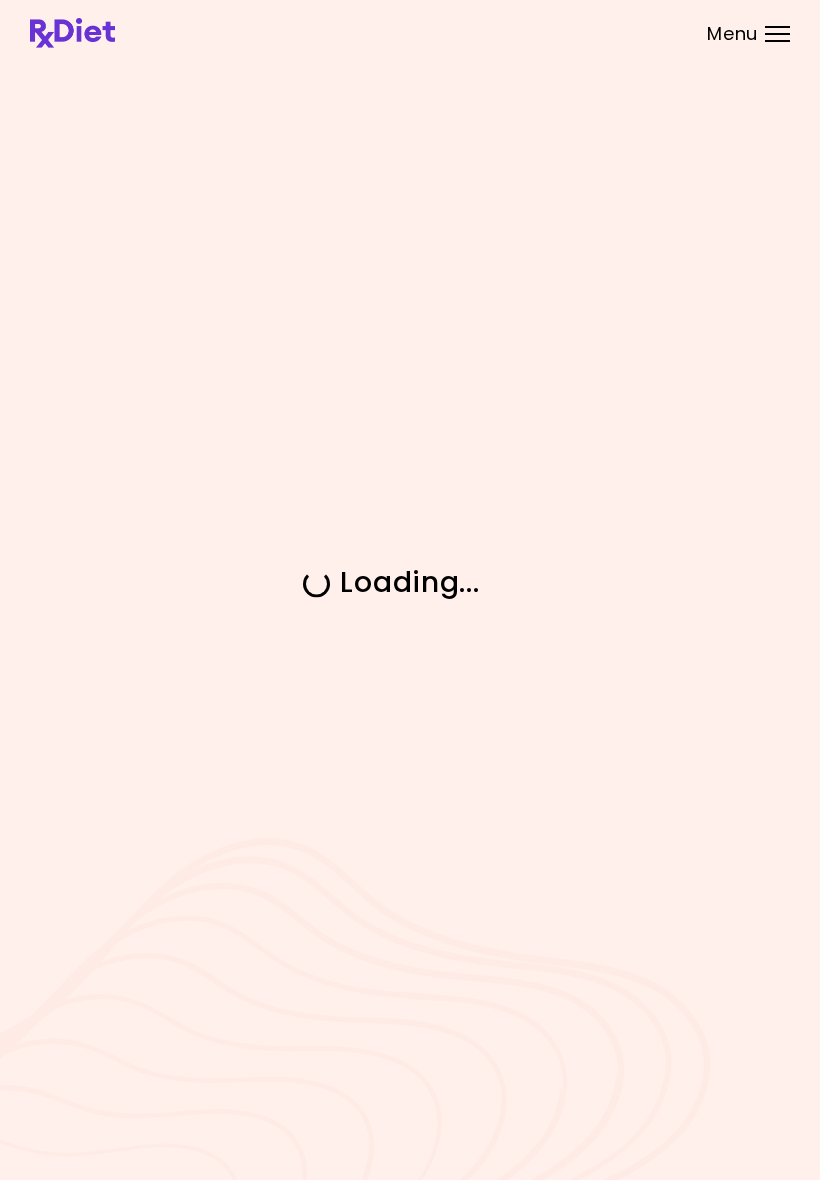 scroll, scrollTop: 0, scrollLeft: 0, axis: both 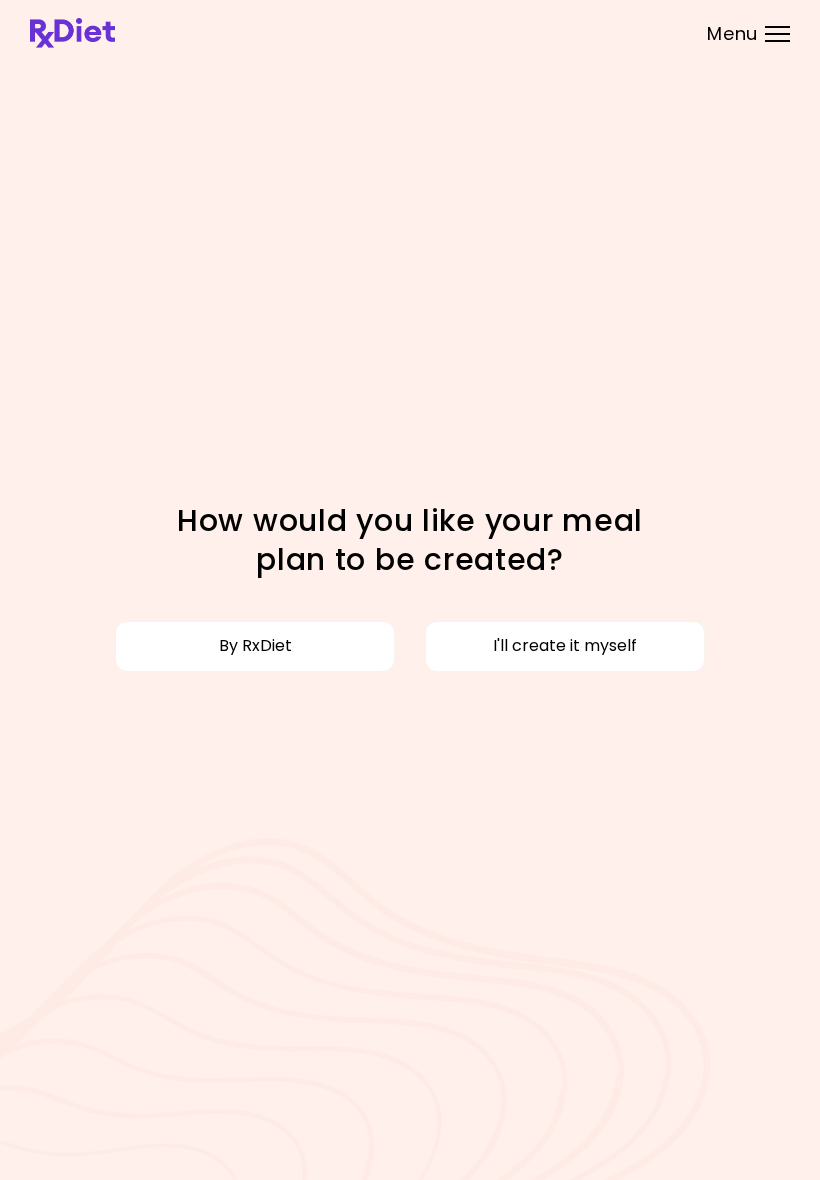 click on "Menu" at bounding box center (777, 34) 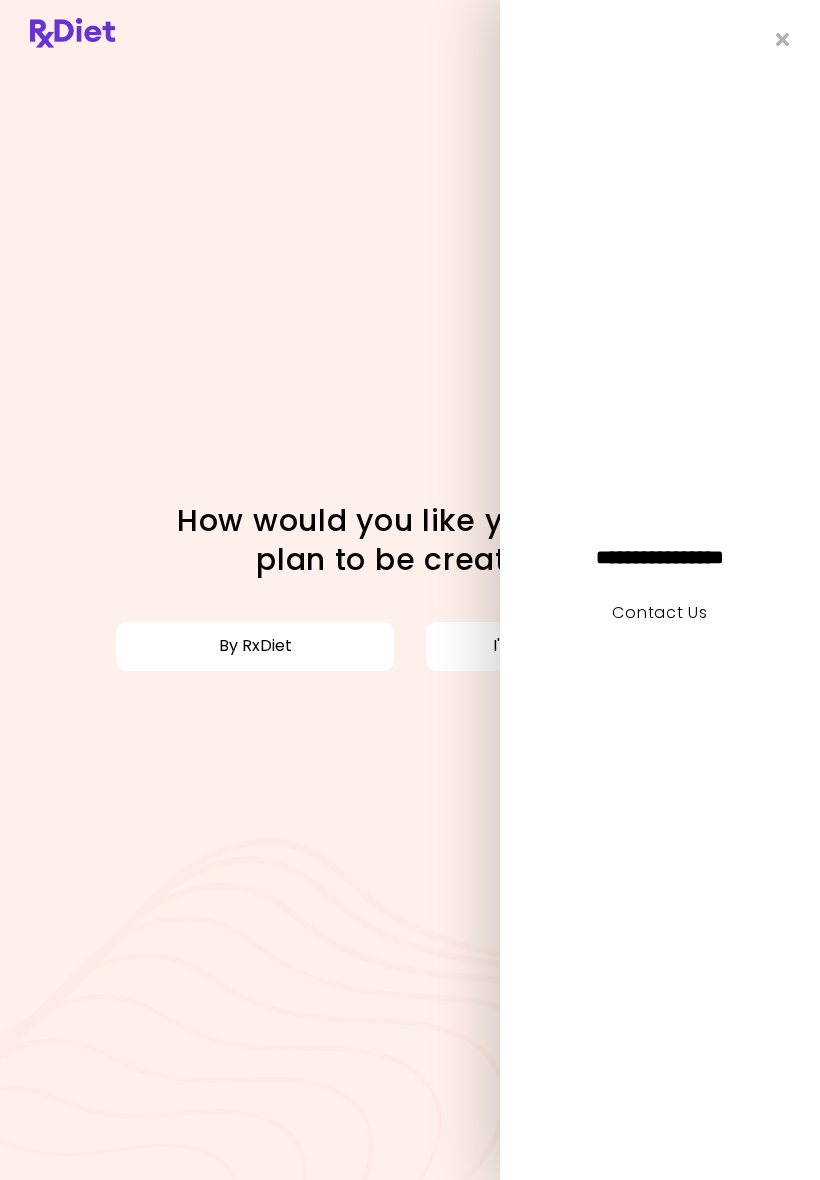 click on "Focusable invisible element How would you like your meal plan to be created? By RxDiet I'll create it myself" at bounding box center [410, 590] 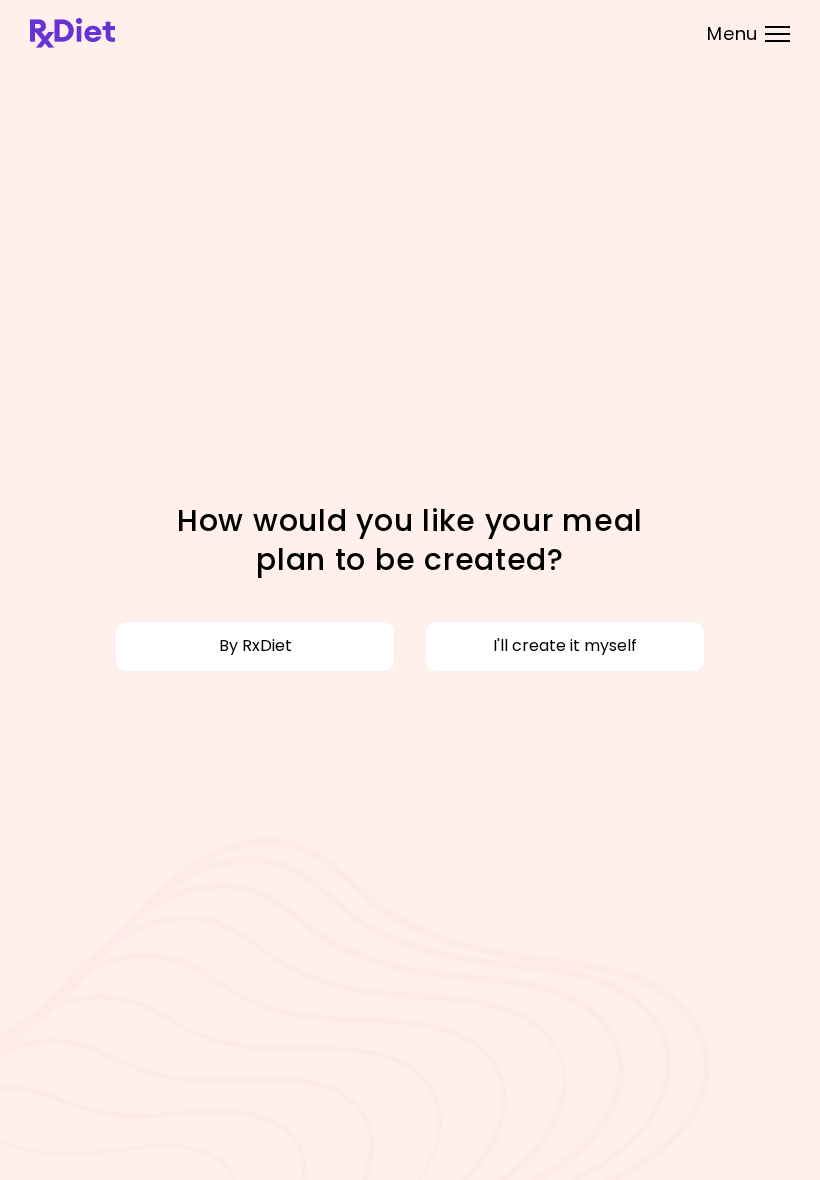 click on "By RxDiet" at bounding box center (255, 646) 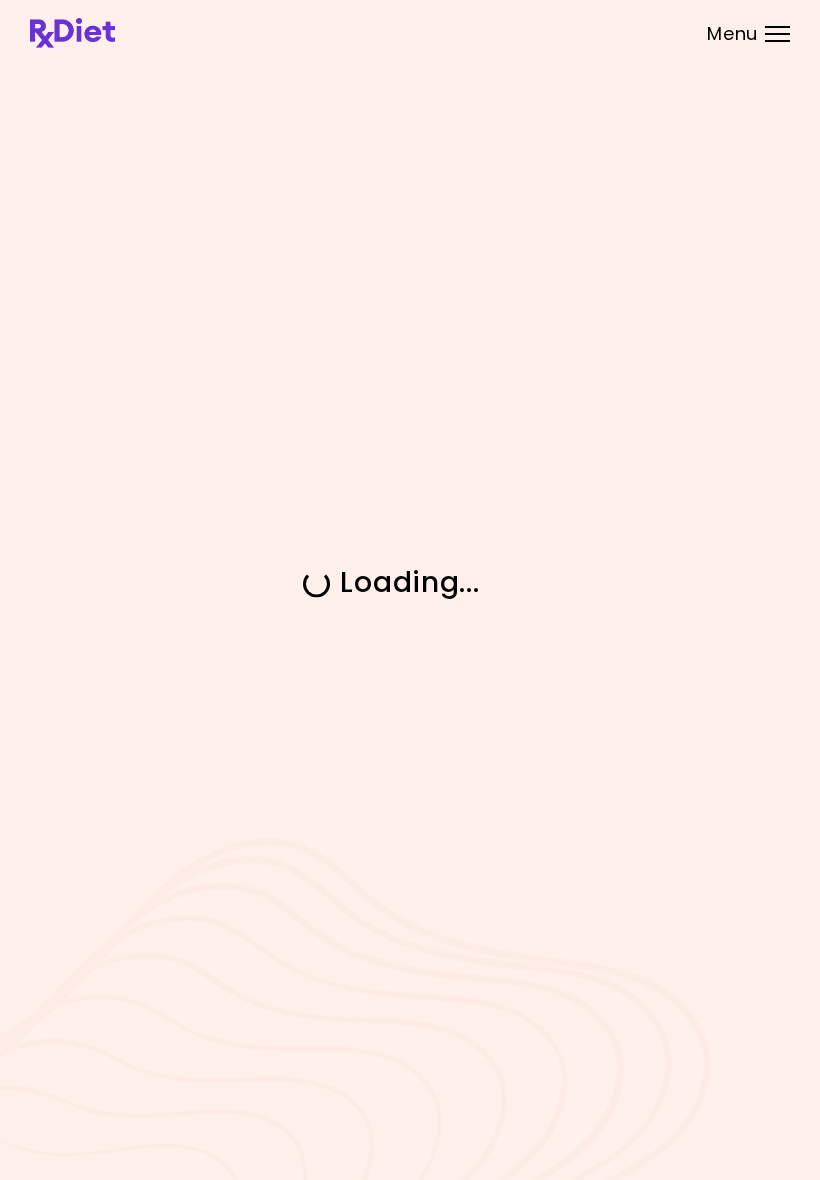 scroll, scrollTop: 0, scrollLeft: 0, axis: both 